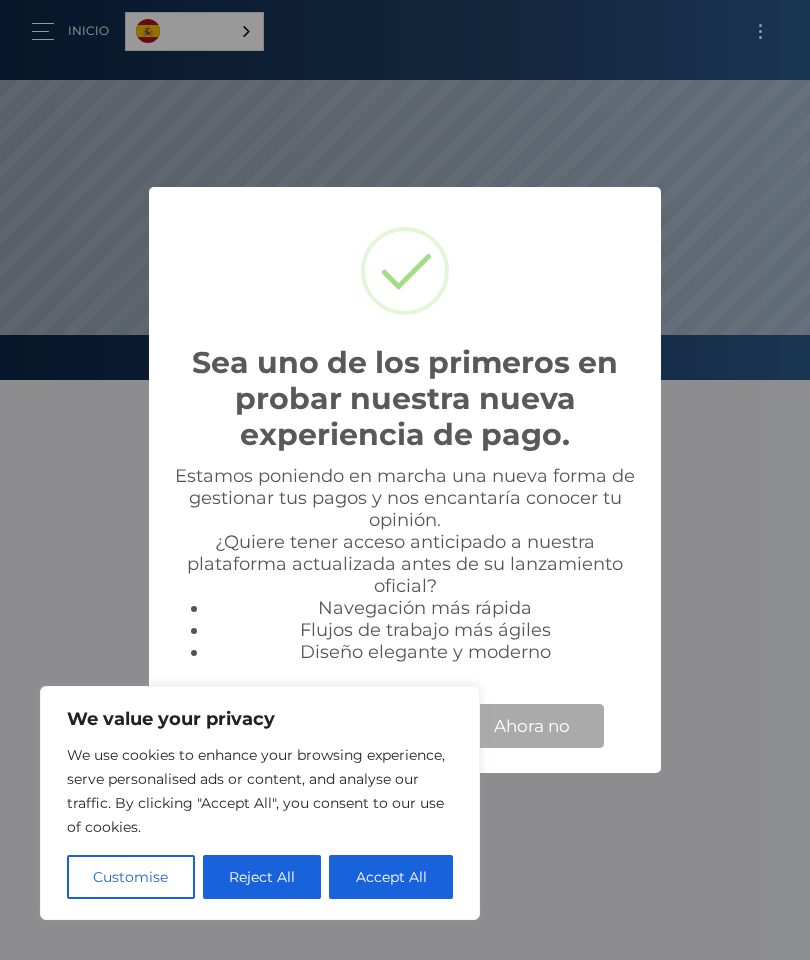 scroll, scrollTop: 0, scrollLeft: 0, axis: both 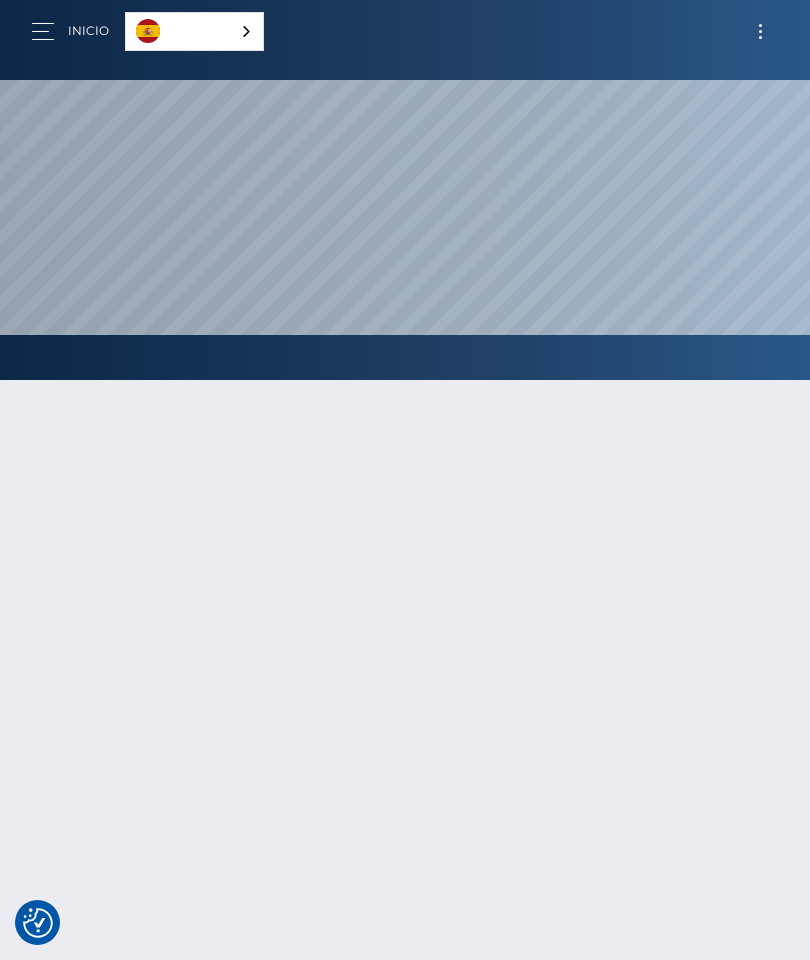 click at bounding box center [760, 31] 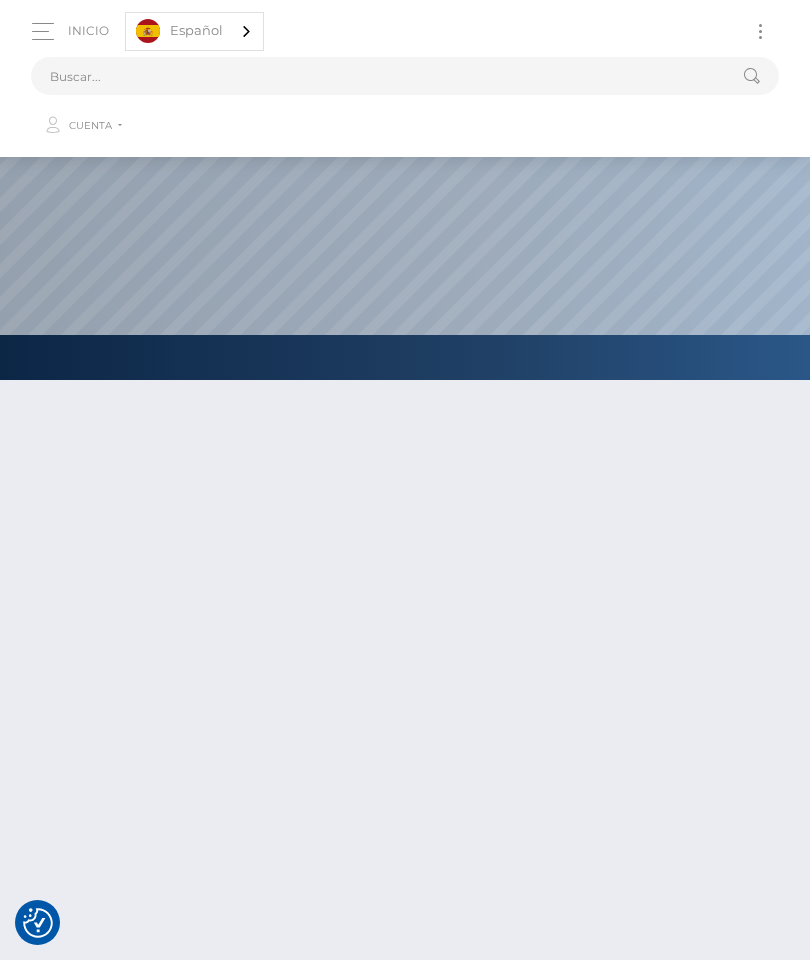 click at bounding box center (760, 31) 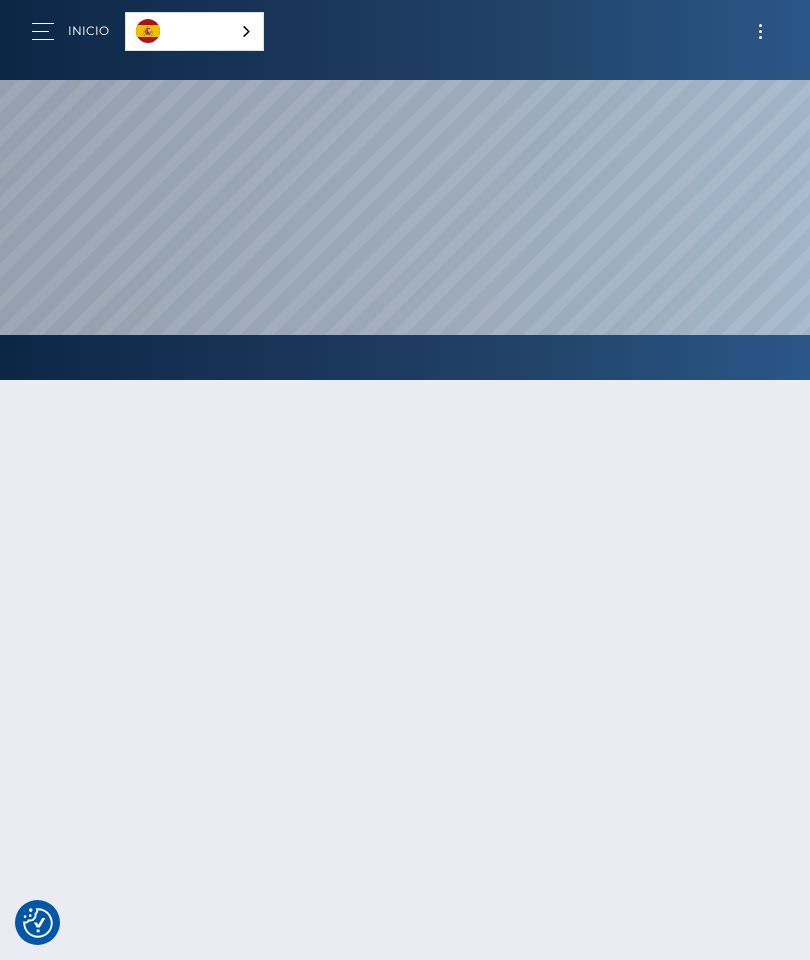 click at bounding box center (49, 31) 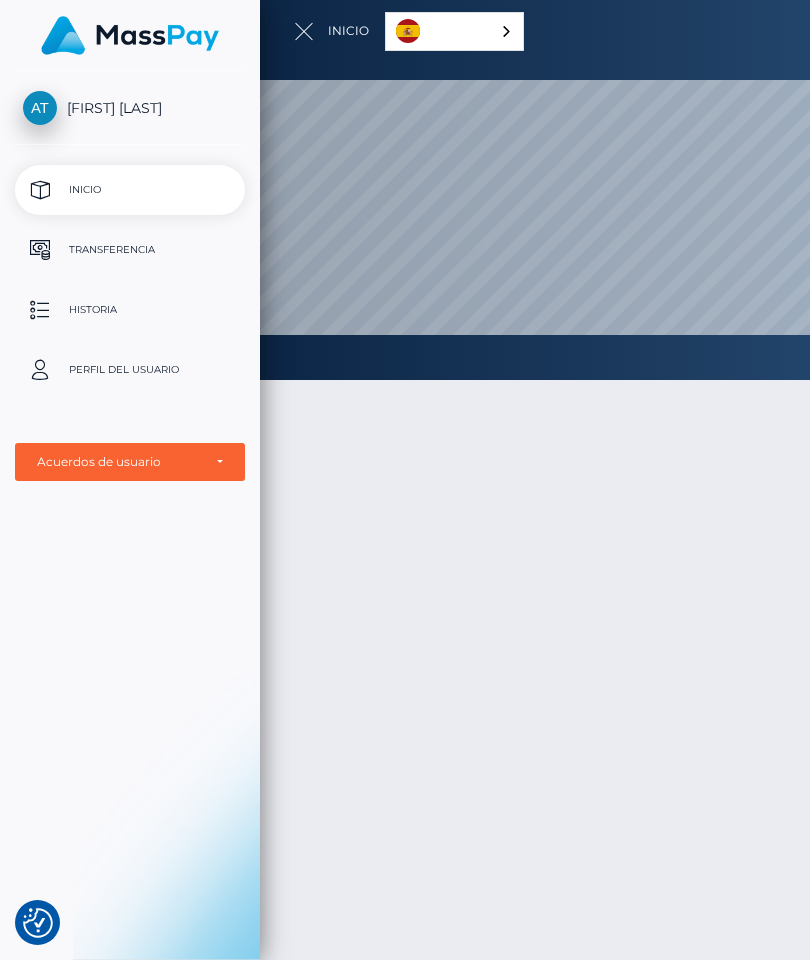 click on "Transferencia" at bounding box center [130, 250] 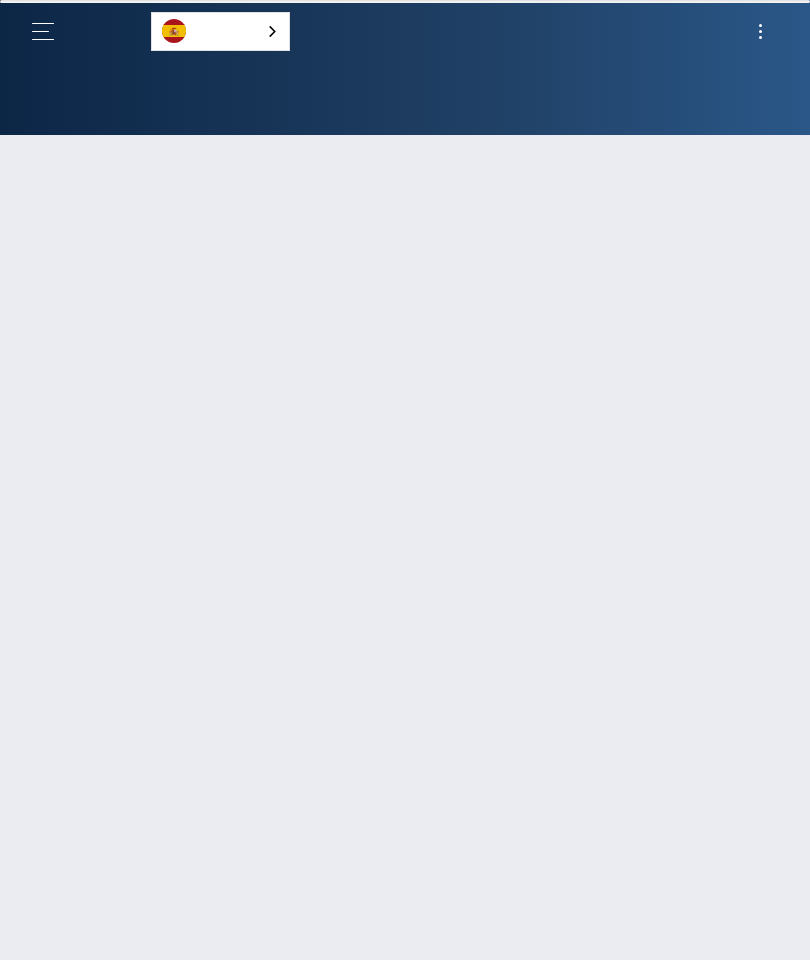 scroll, scrollTop: 0, scrollLeft: 0, axis: both 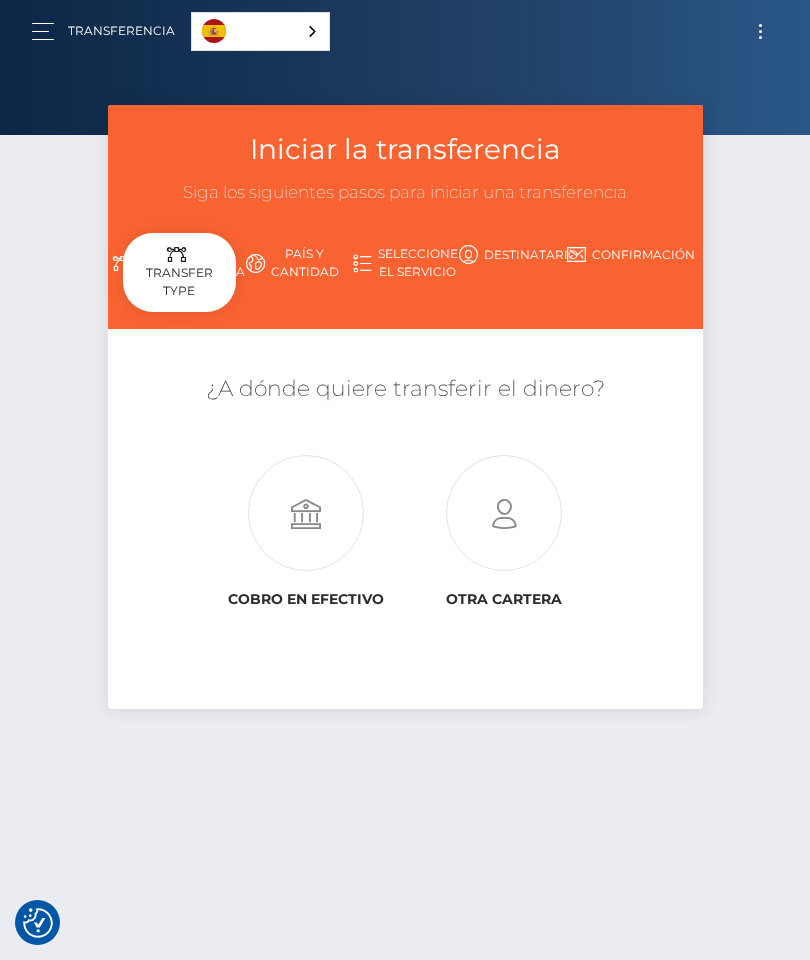 click at bounding box center [306, 514] 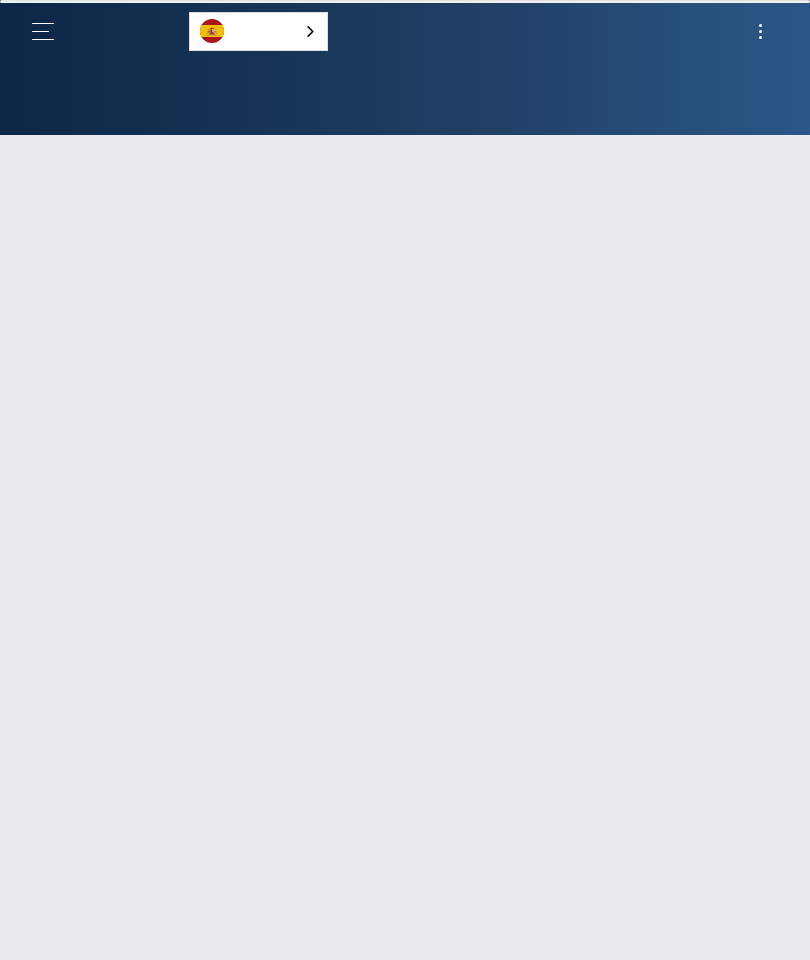 scroll, scrollTop: 0, scrollLeft: 0, axis: both 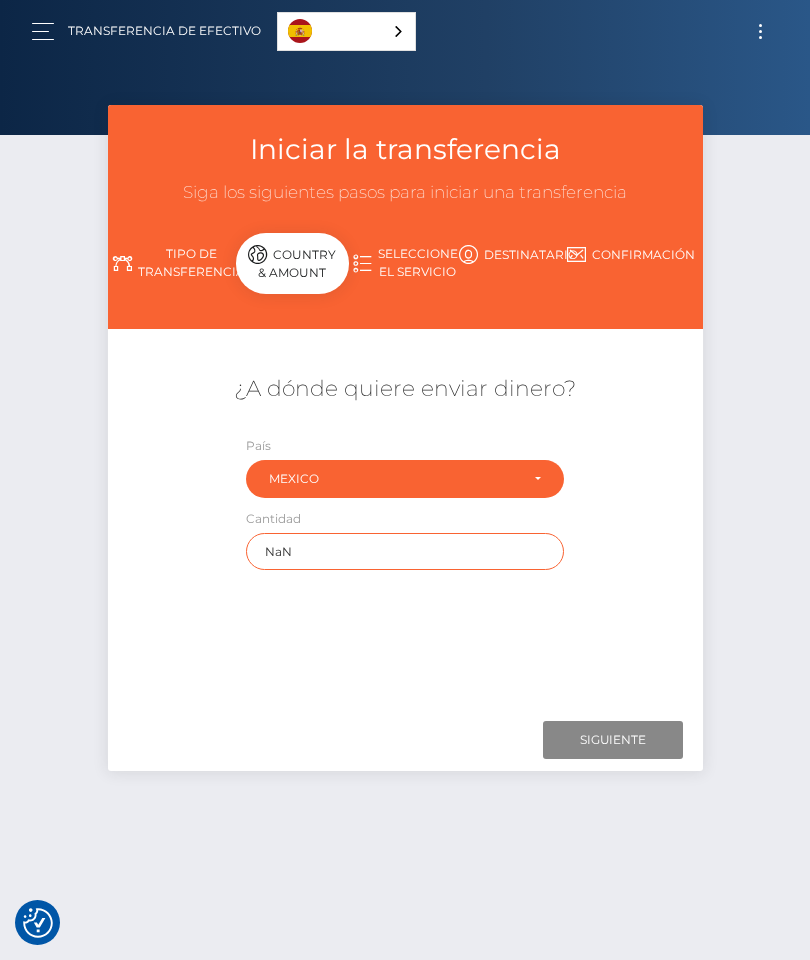 click on "NaN" at bounding box center [404, 551] 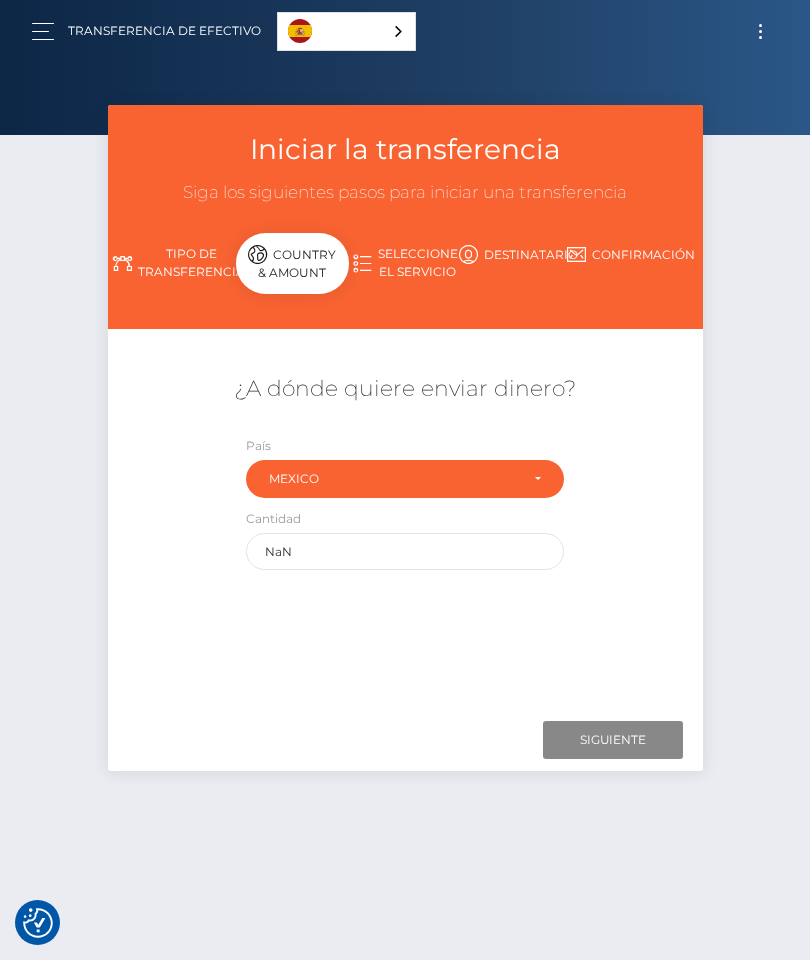 click on "Iniciar la transferencia
Siga los siguientes pasos para iniciar una transferencia
Tipo de transferencia
País y cantidad" at bounding box center [405, 523] 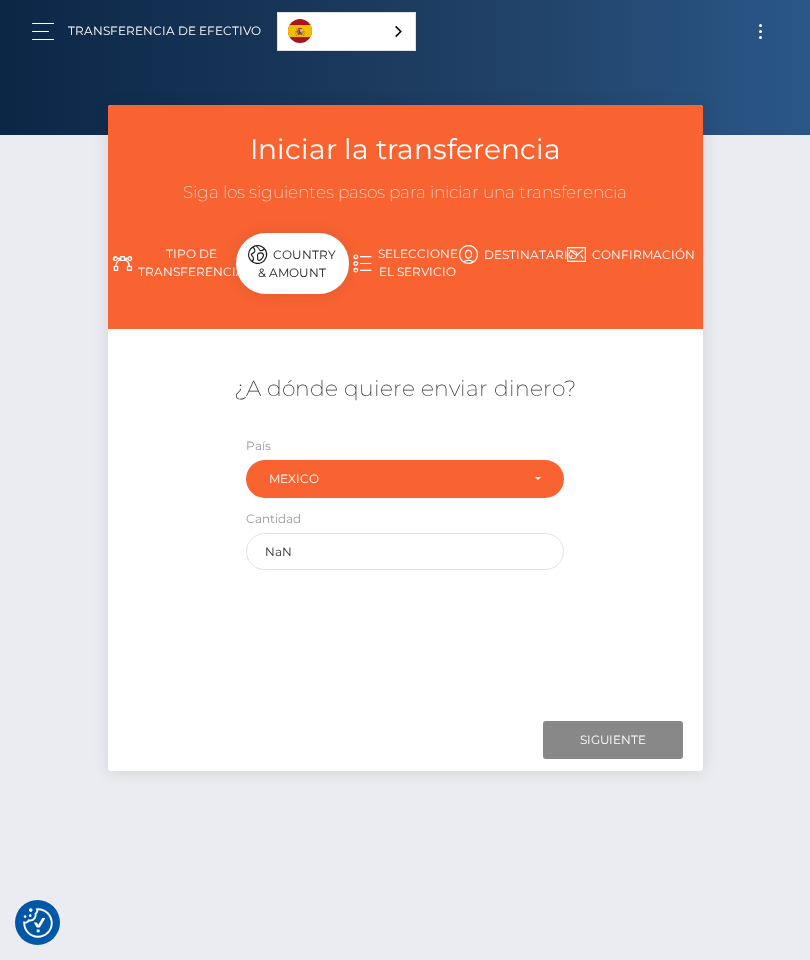 click at bounding box center (49, 31) 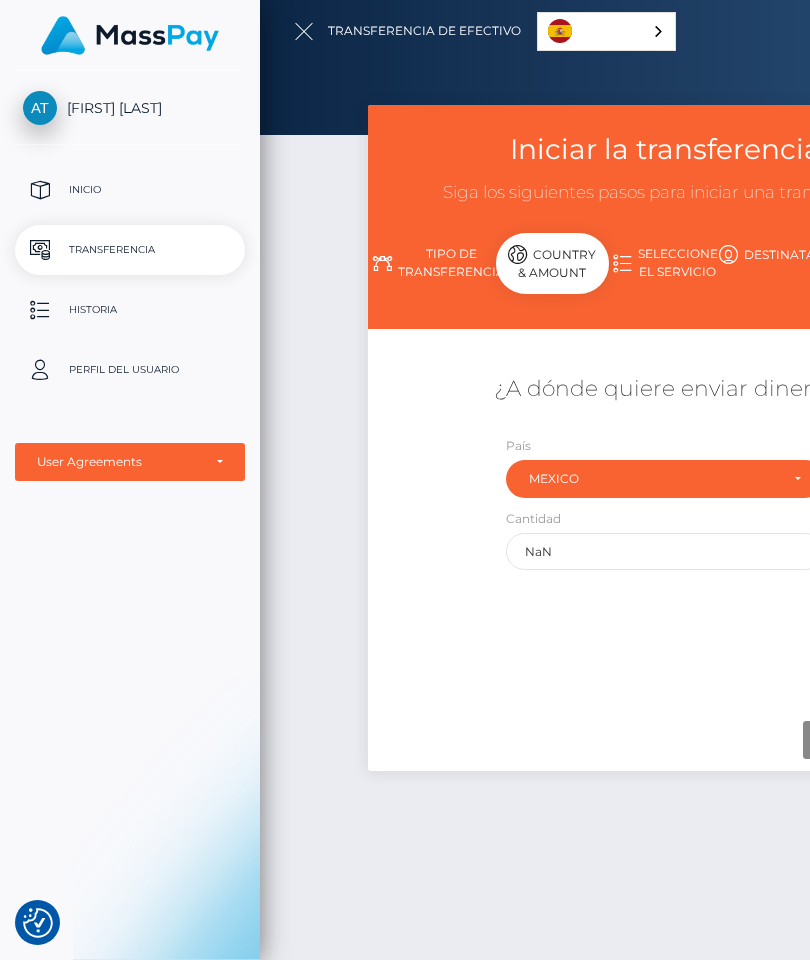 click on "Inicio" at bounding box center (130, 190) 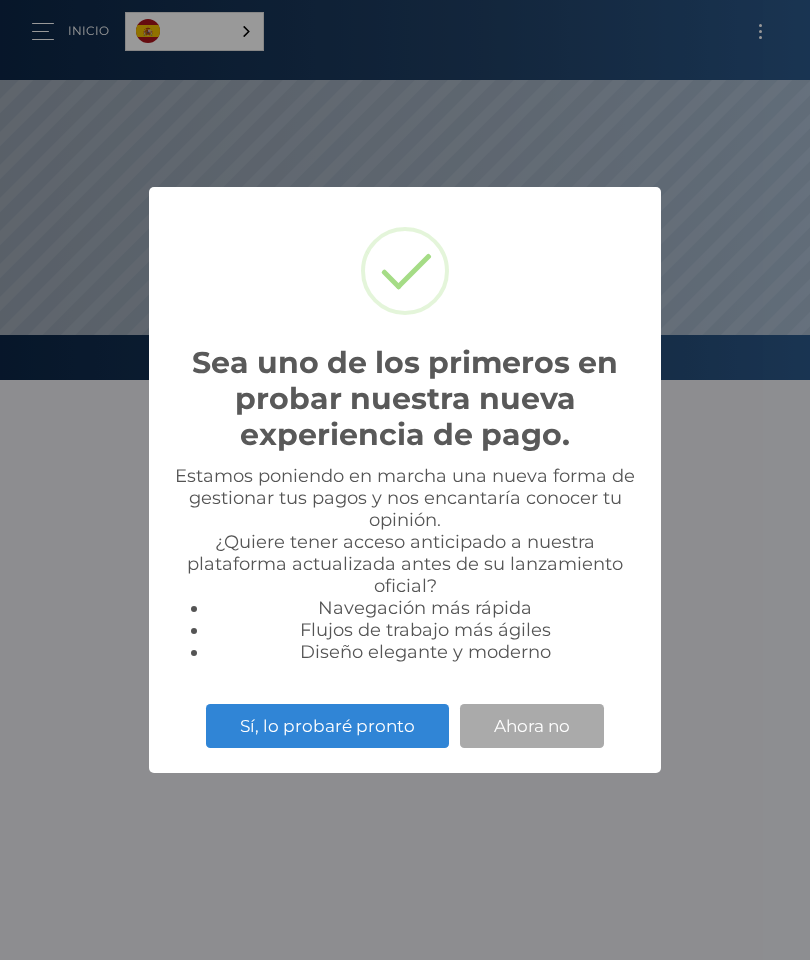 scroll, scrollTop: 0, scrollLeft: 0, axis: both 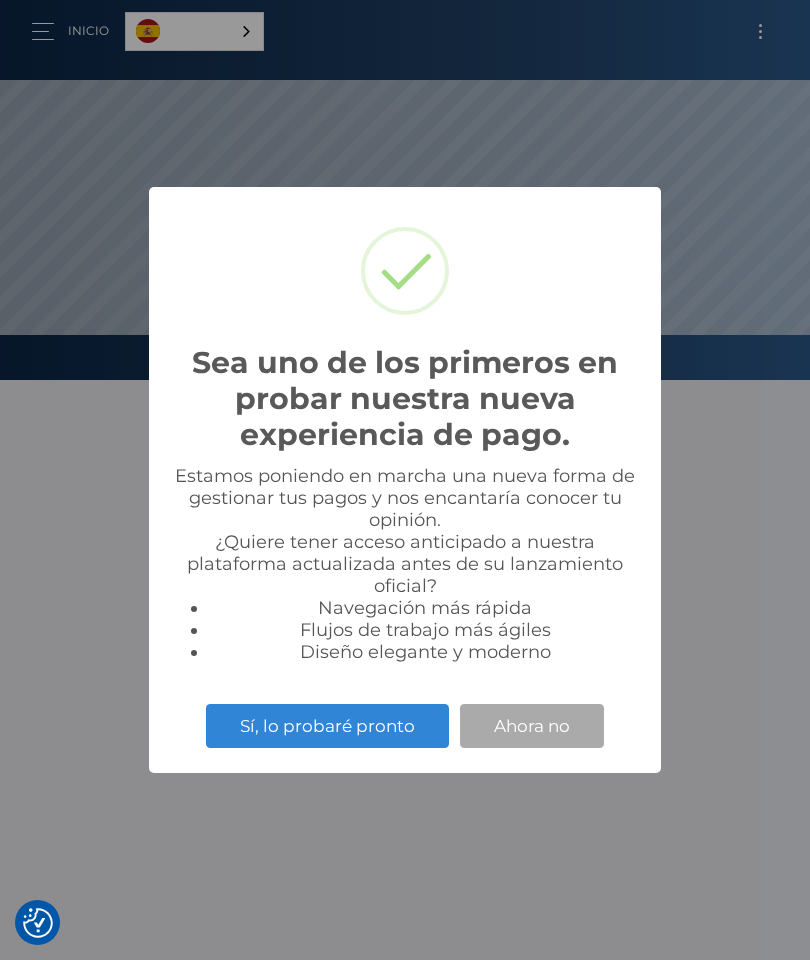 click on "Sí, lo probaré pronto" at bounding box center (327, 726) 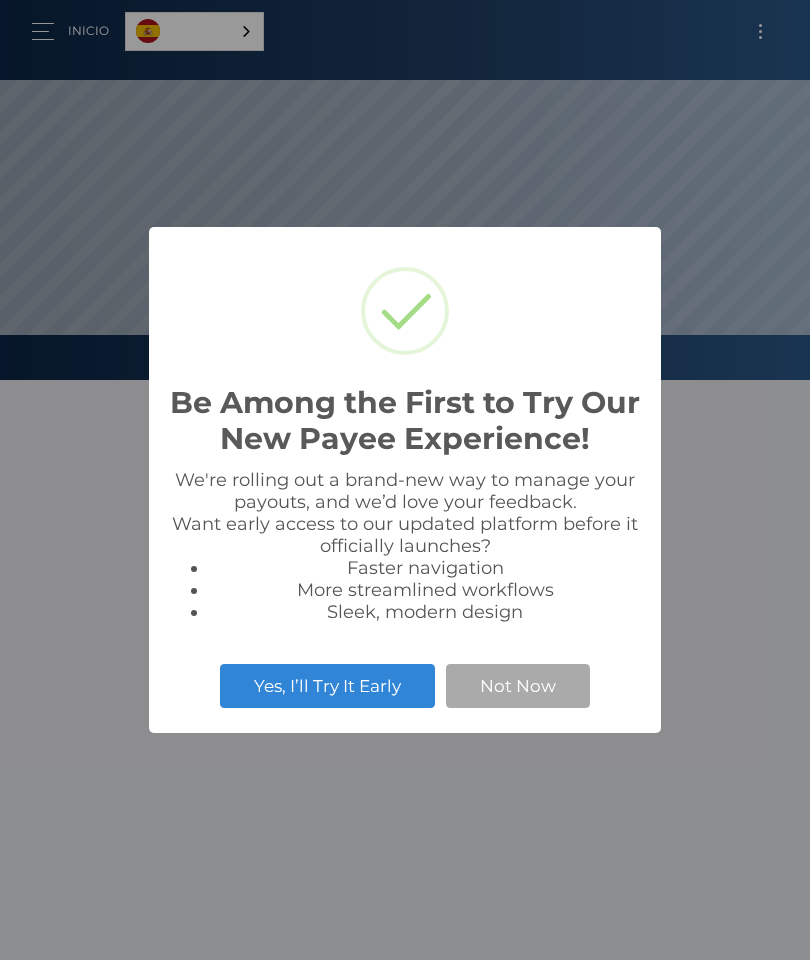 scroll, scrollTop: 0, scrollLeft: 0, axis: both 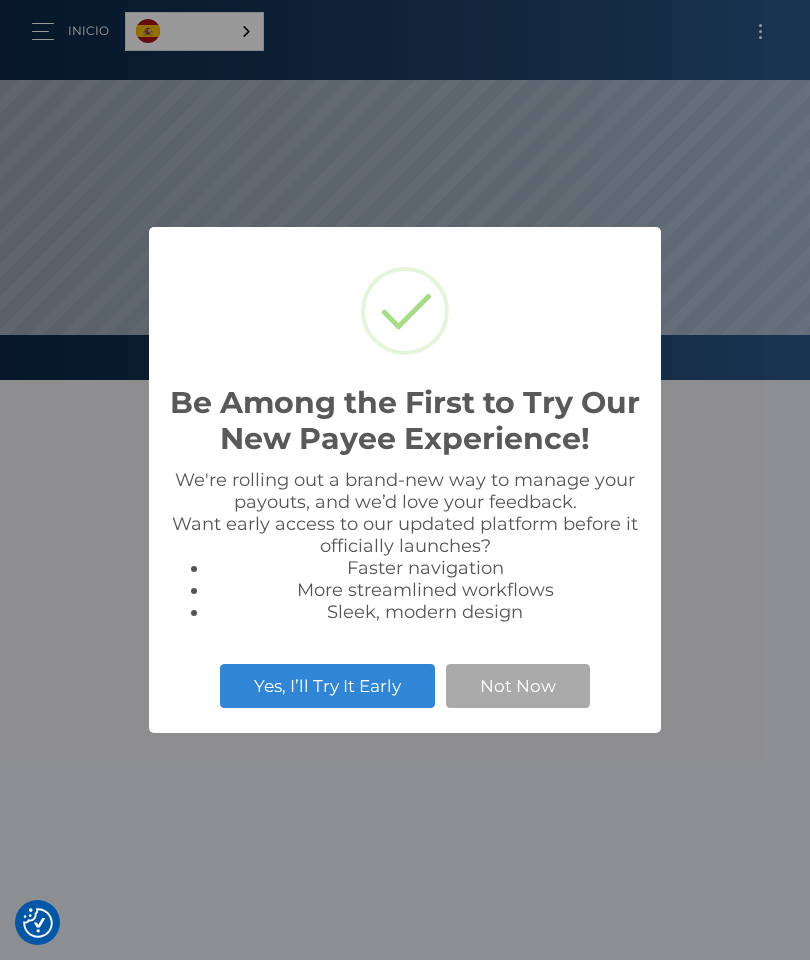click on "Not Now" at bounding box center (518, 686) 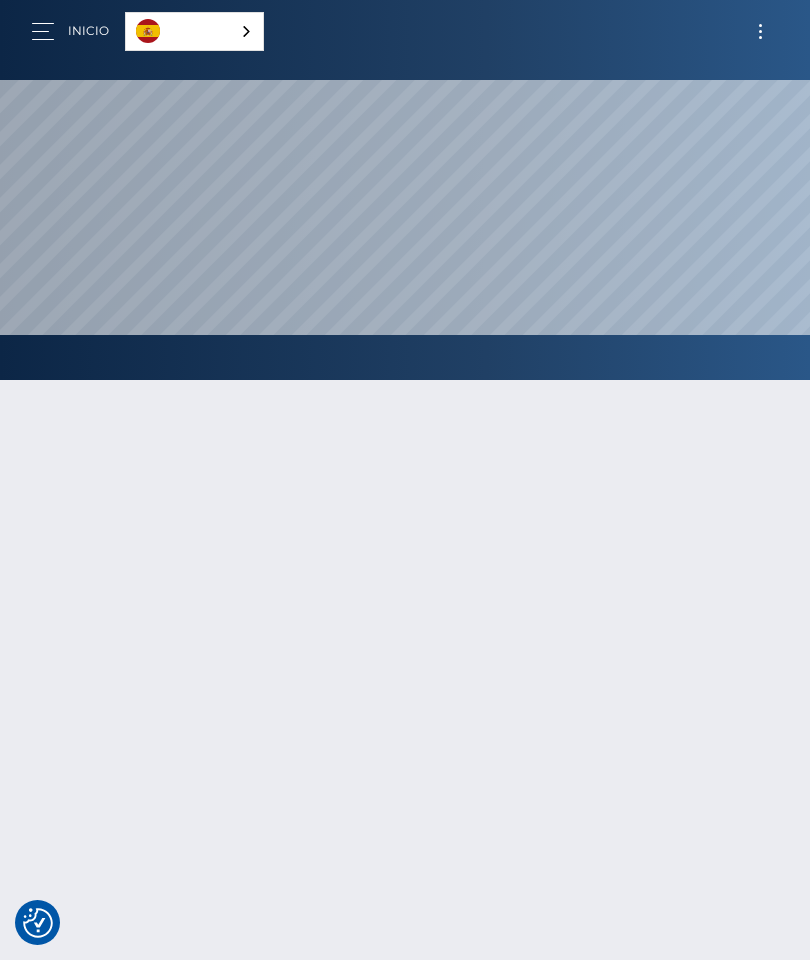click at bounding box center [760, 31] 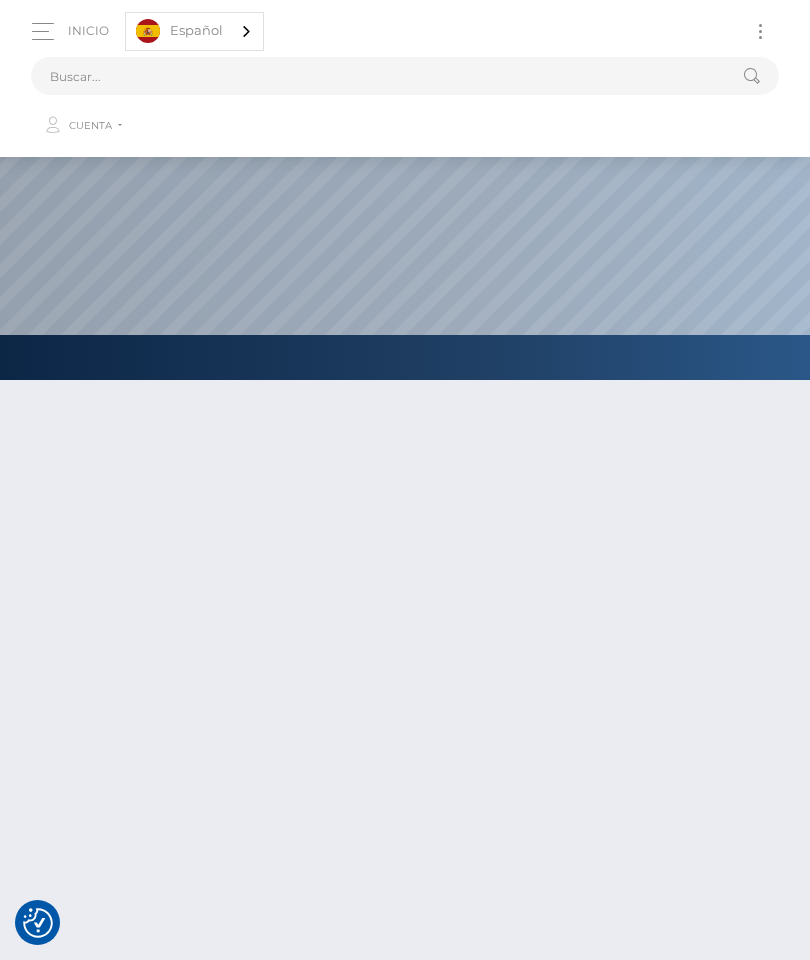 click on "Cuenta" at bounding box center [403, 126] 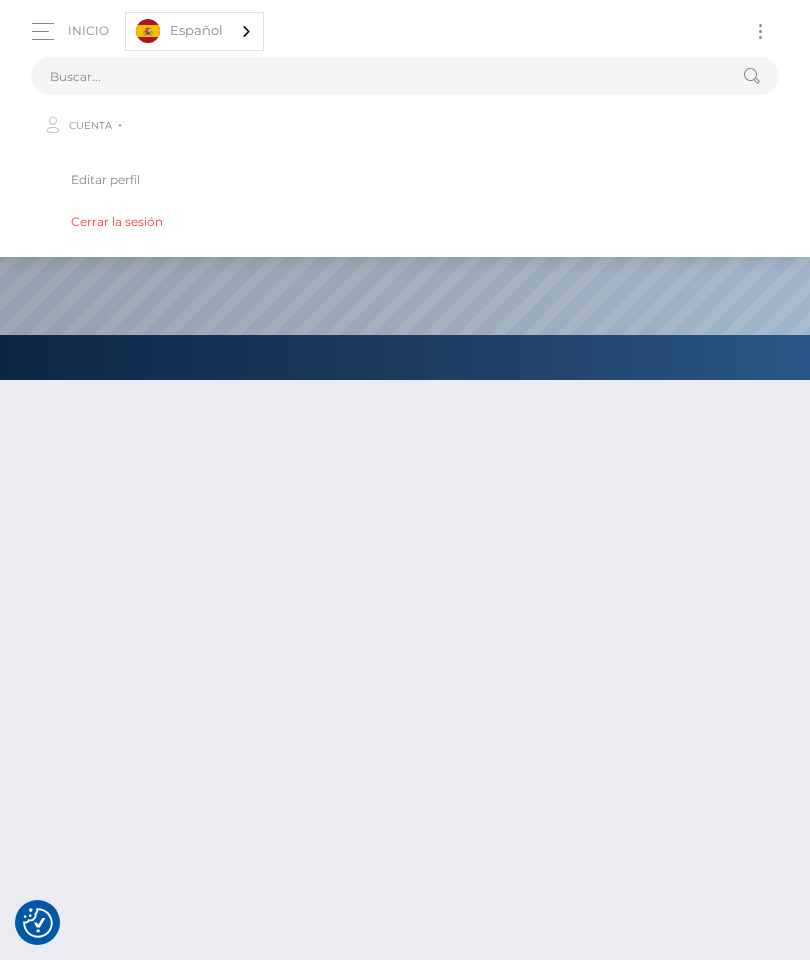 click on "Cuenta" at bounding box center (403, 126) 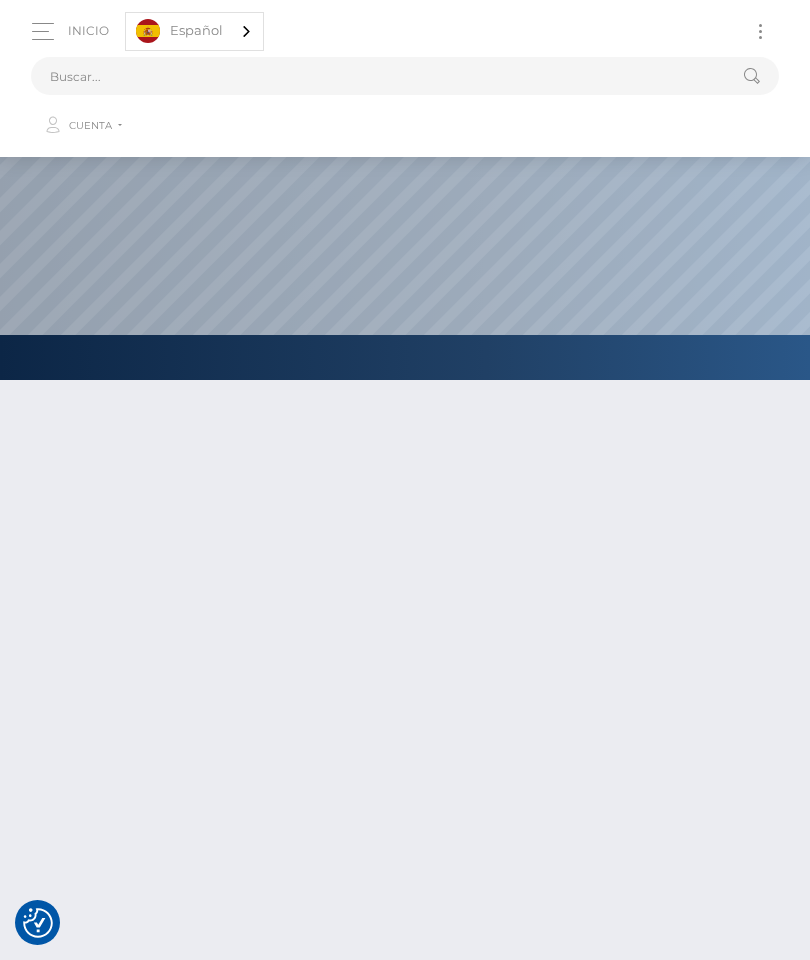 click at bounding box center [49, 31] 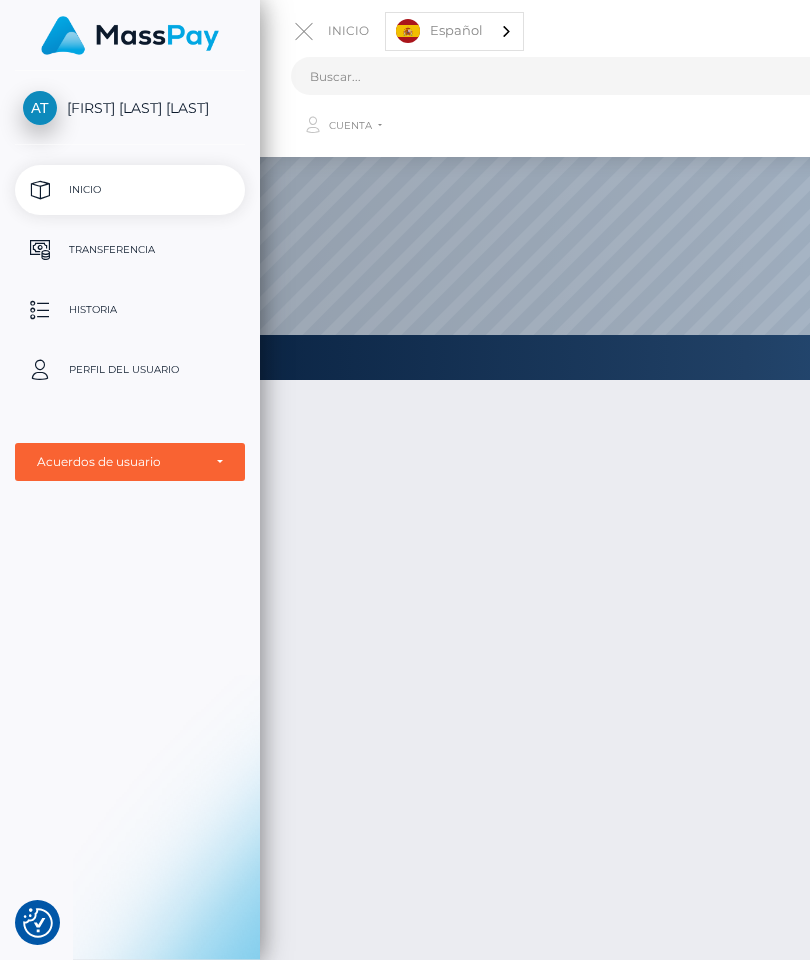 click on "[FIRST] [LAST] [LAST]" at bounding box center [130, 108] 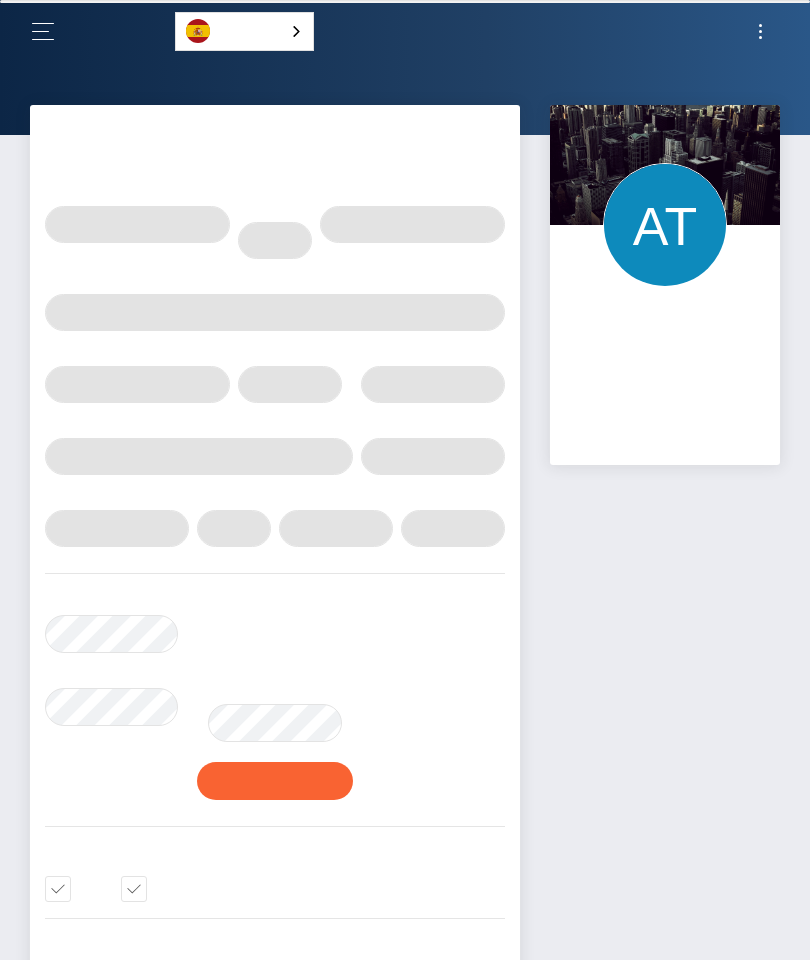 scroll, scrollTop: 0, scrollLeft: 0, axis: both 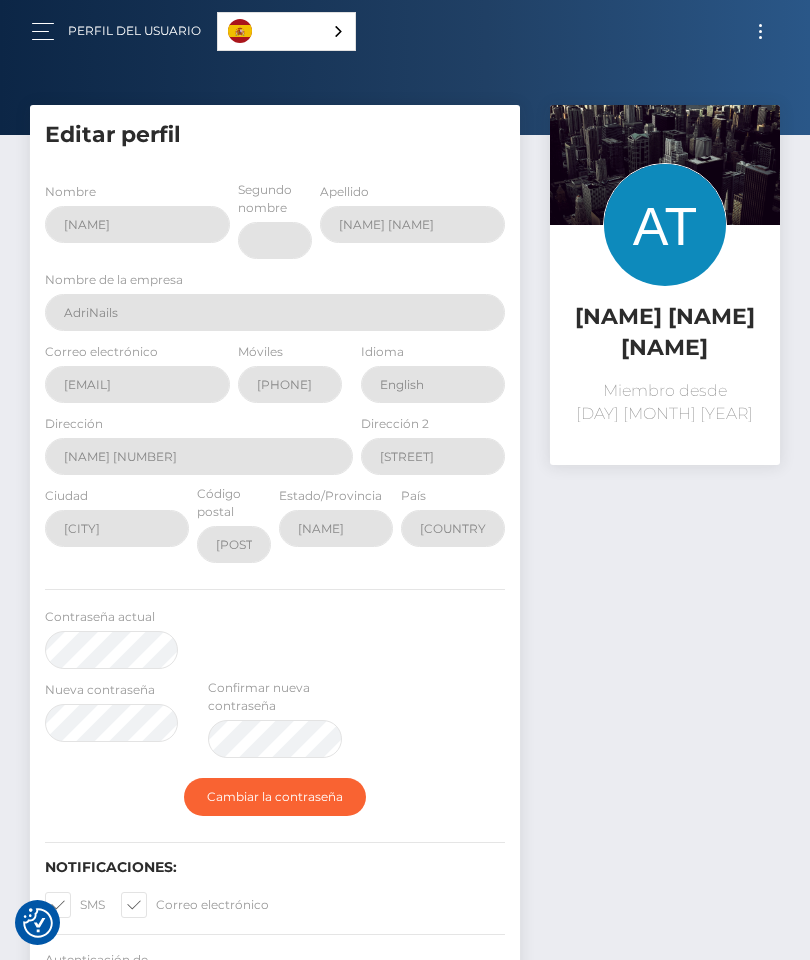 select 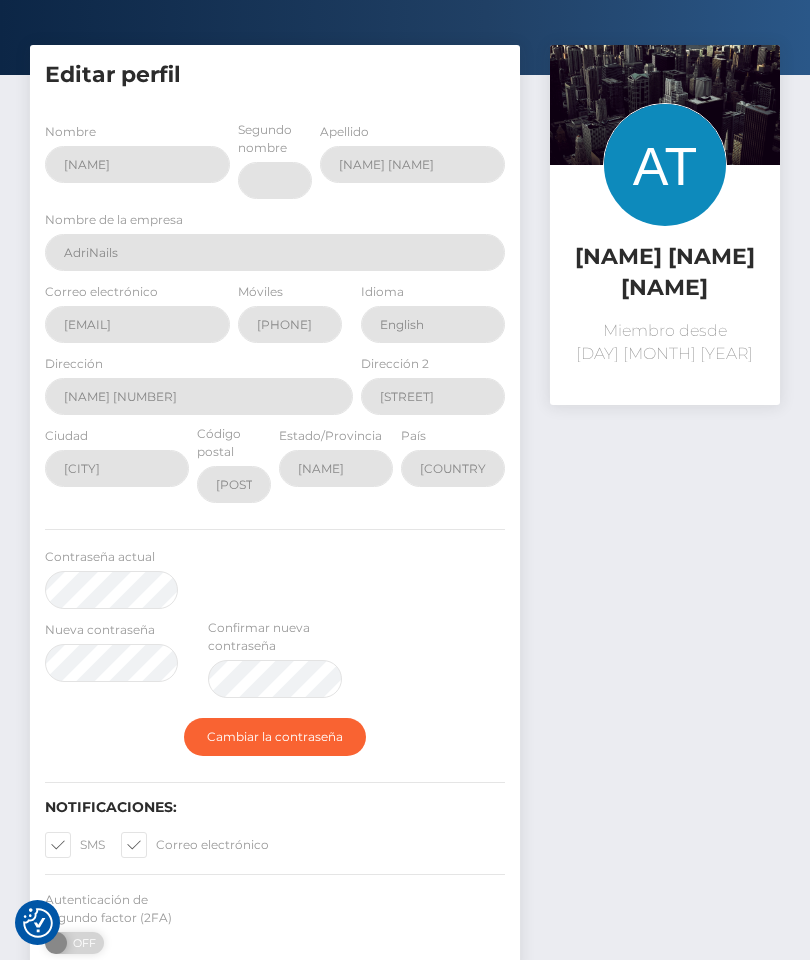 scroll, scrollTop: 0, scrollLeft: 0, axis: both 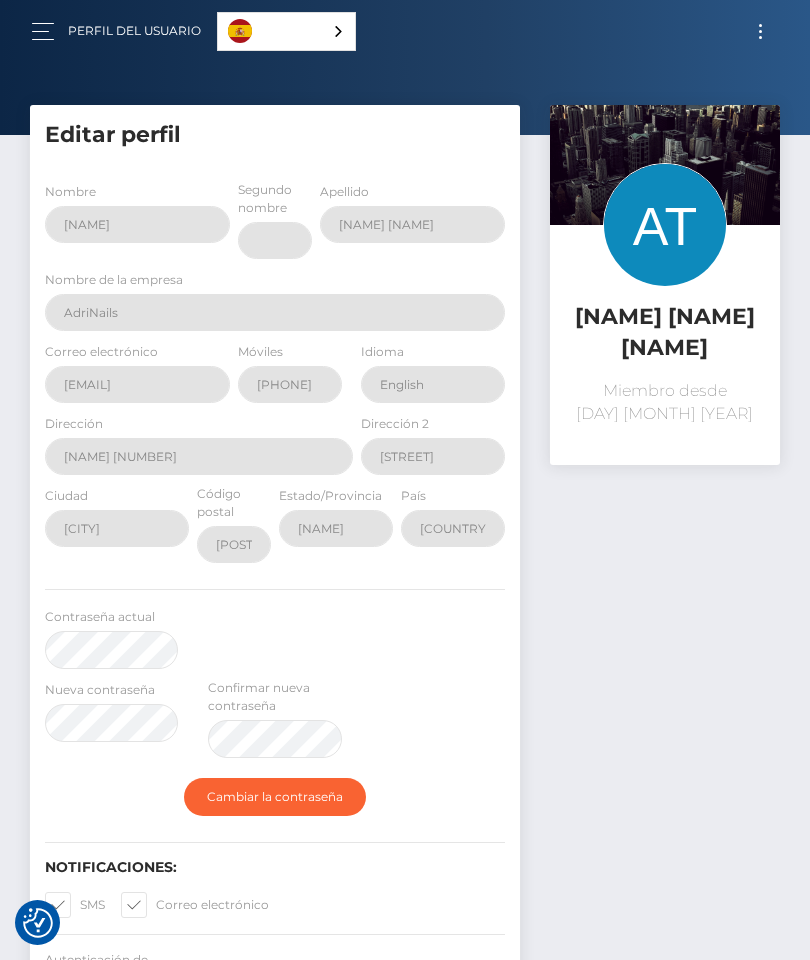 click at bounding box center (49, 31) 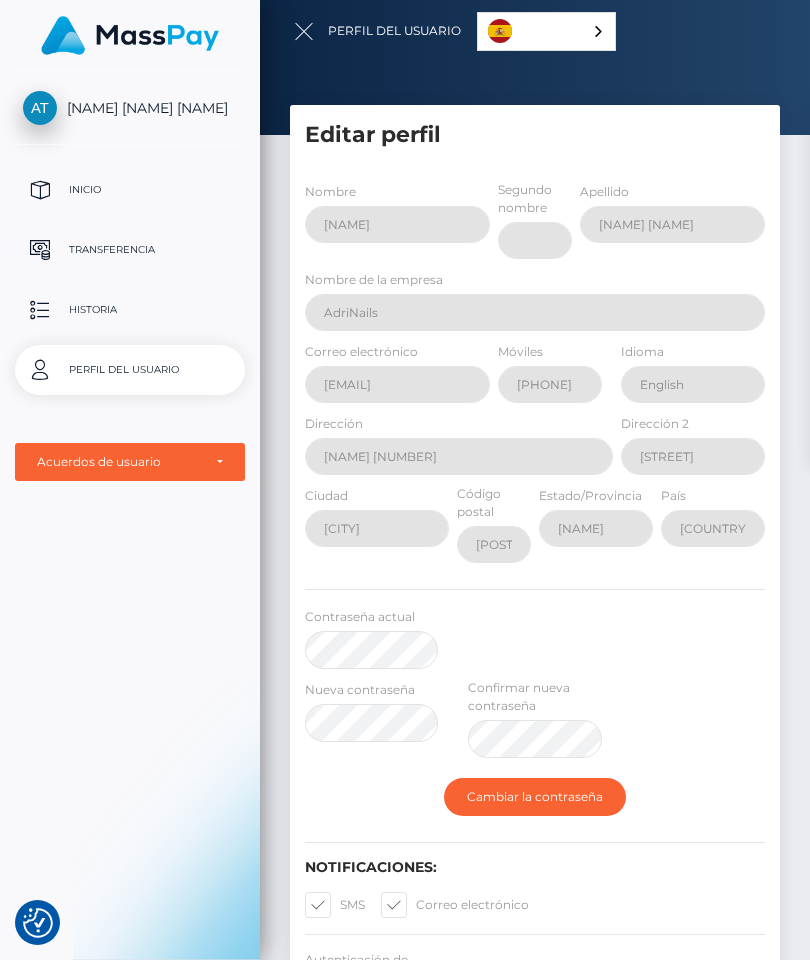 click on "Historia" at bounding box center [130, 310] 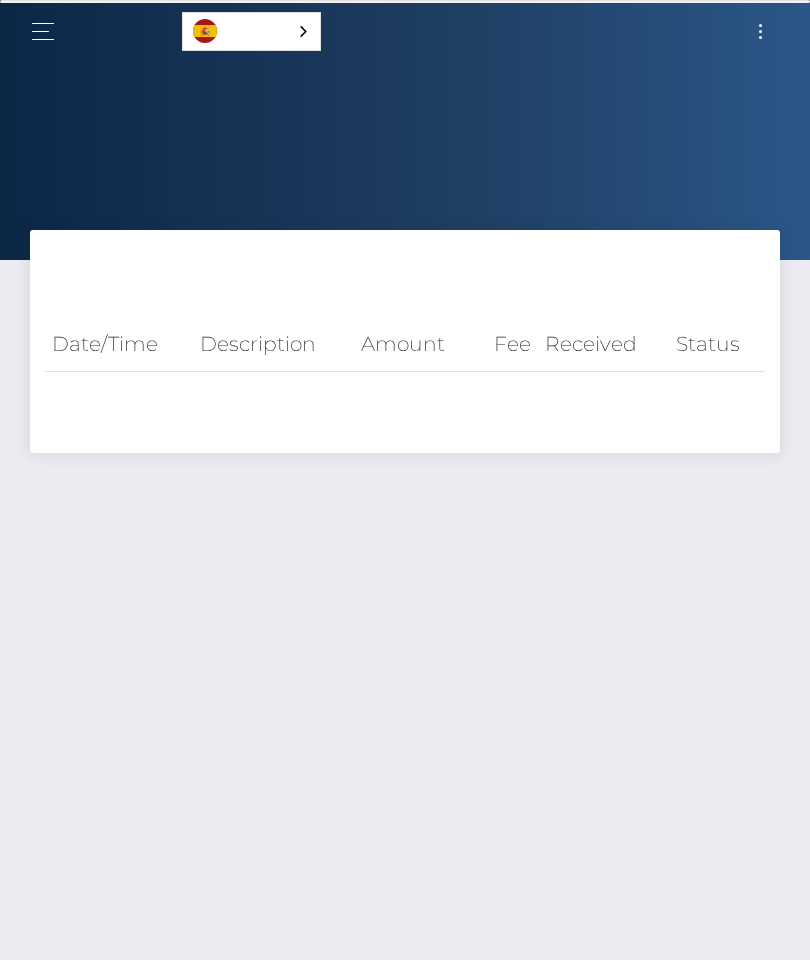 scroll, scrollTop: 0, scrollLeft: 0, axis: both 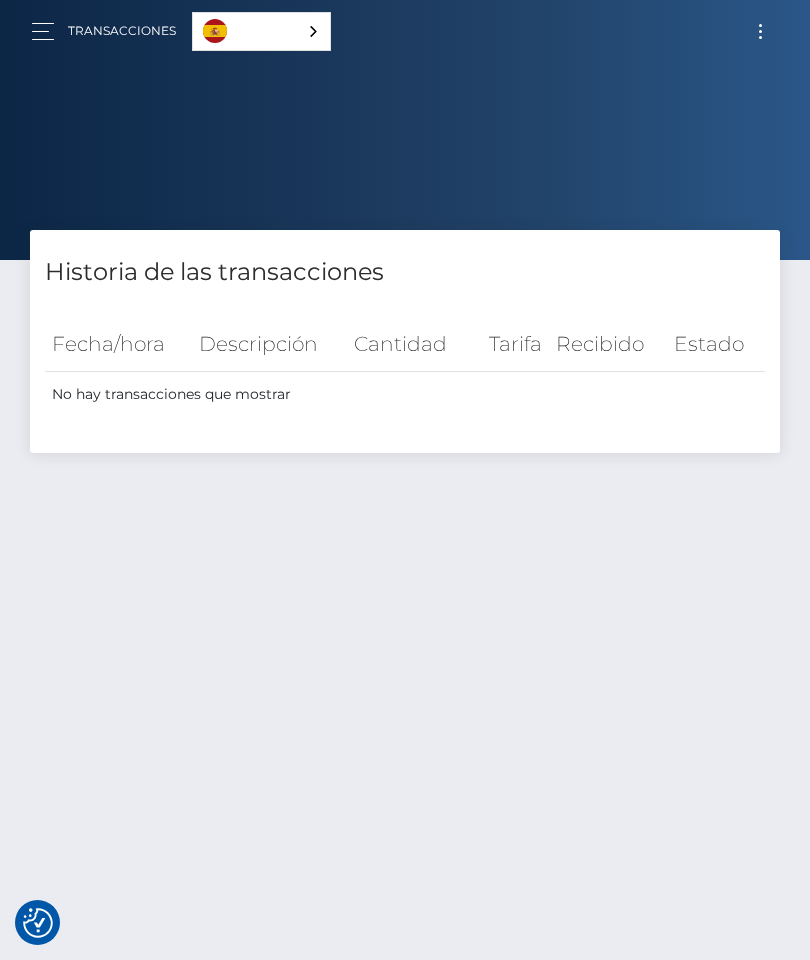 click at bounding box center [49, 31] 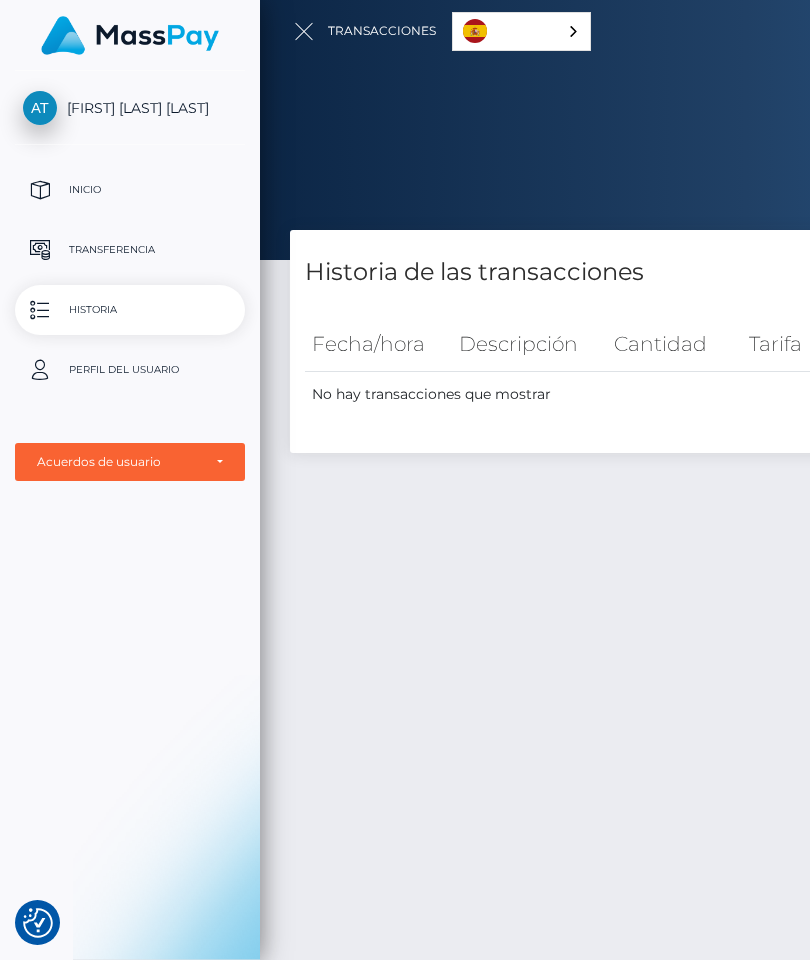 click on "Transferencia" at bounding box center (130, 250) 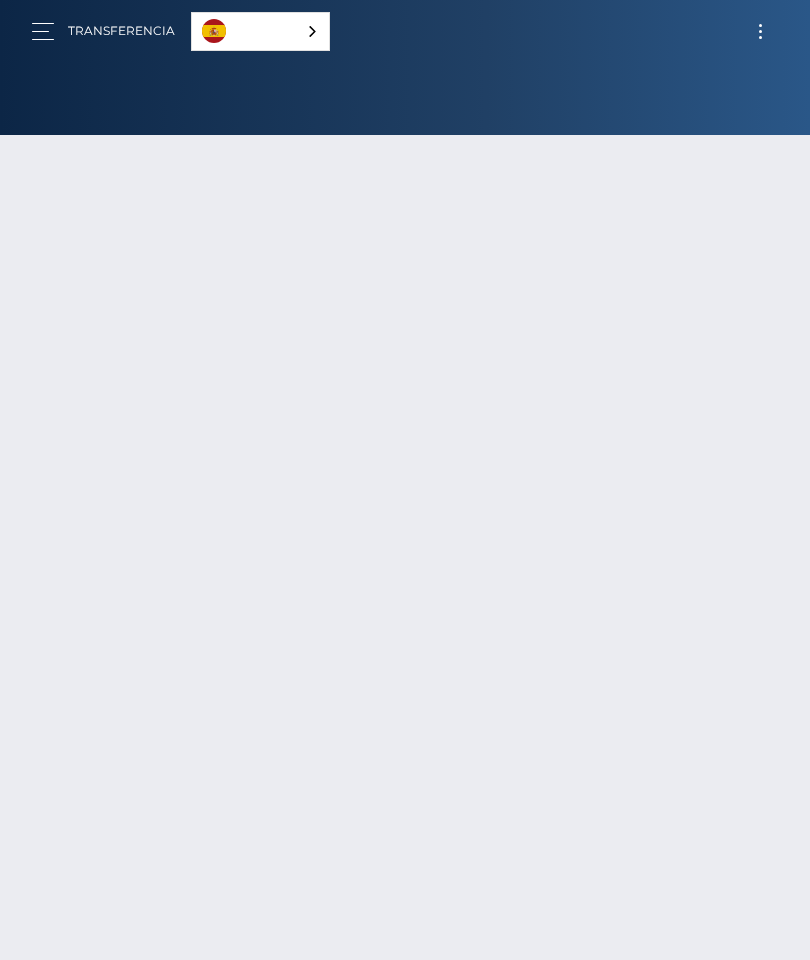 scroll, scrollTop: 0, scrollLeft: 0, axis: both 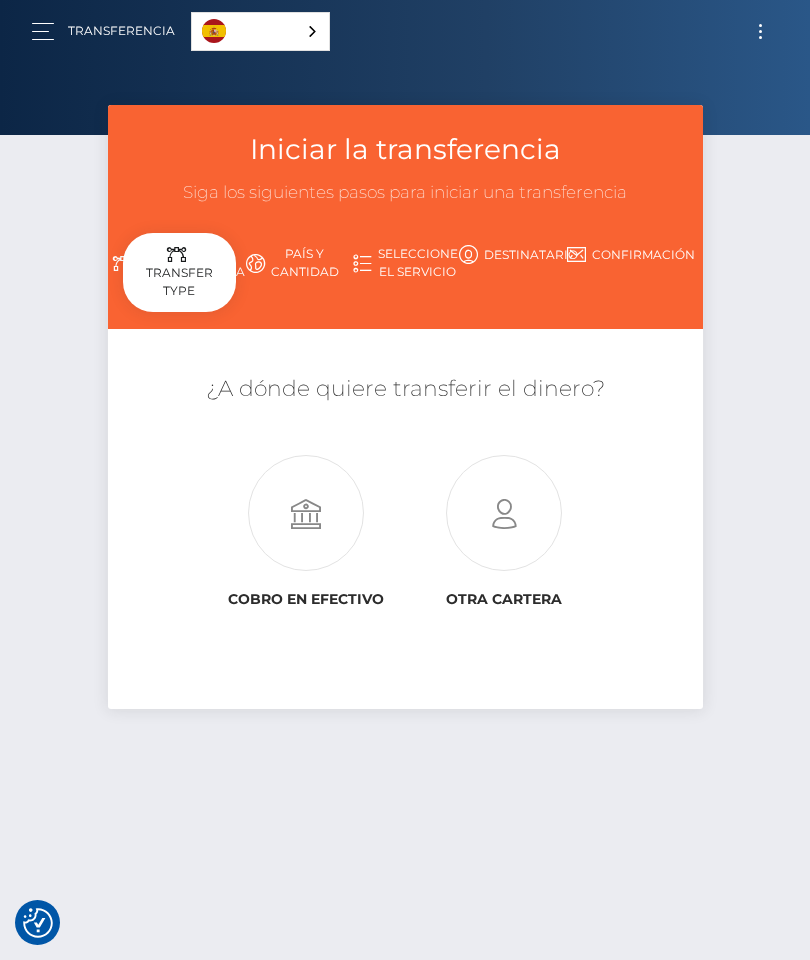 click on "País y cantidad" at bounding box center (292, 263) 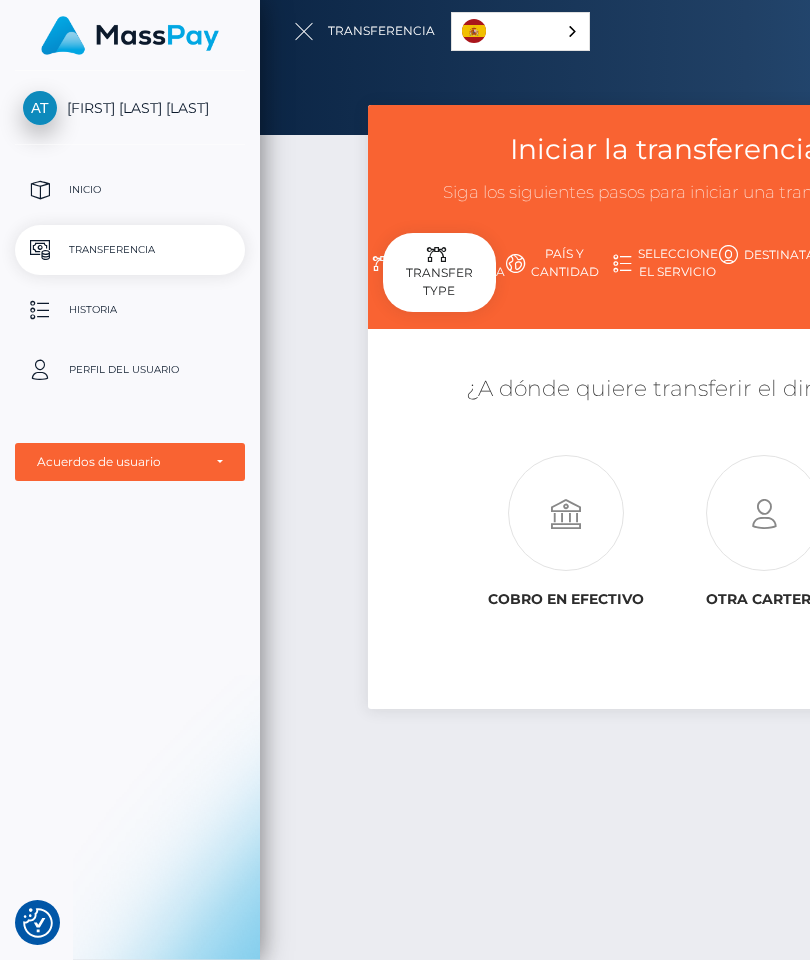 click on "[FIRST] [LAST] [LAST]" at bounding box center [130, 108] 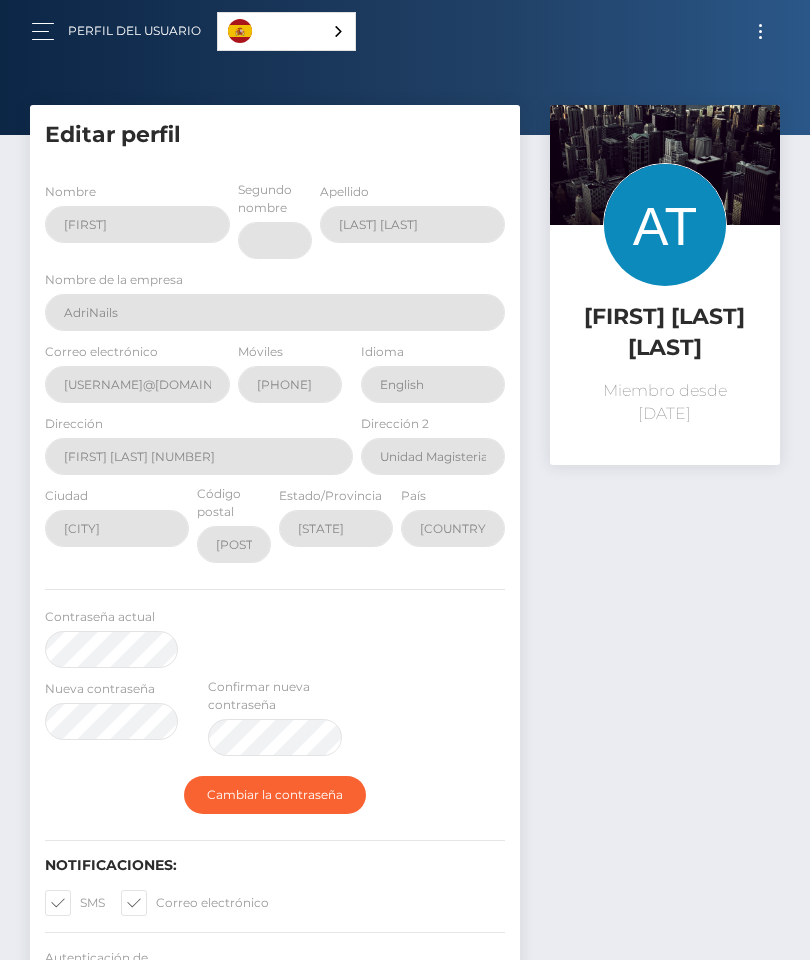 scroll, scrollTop: 0, scrollLeft: 0, axis: both 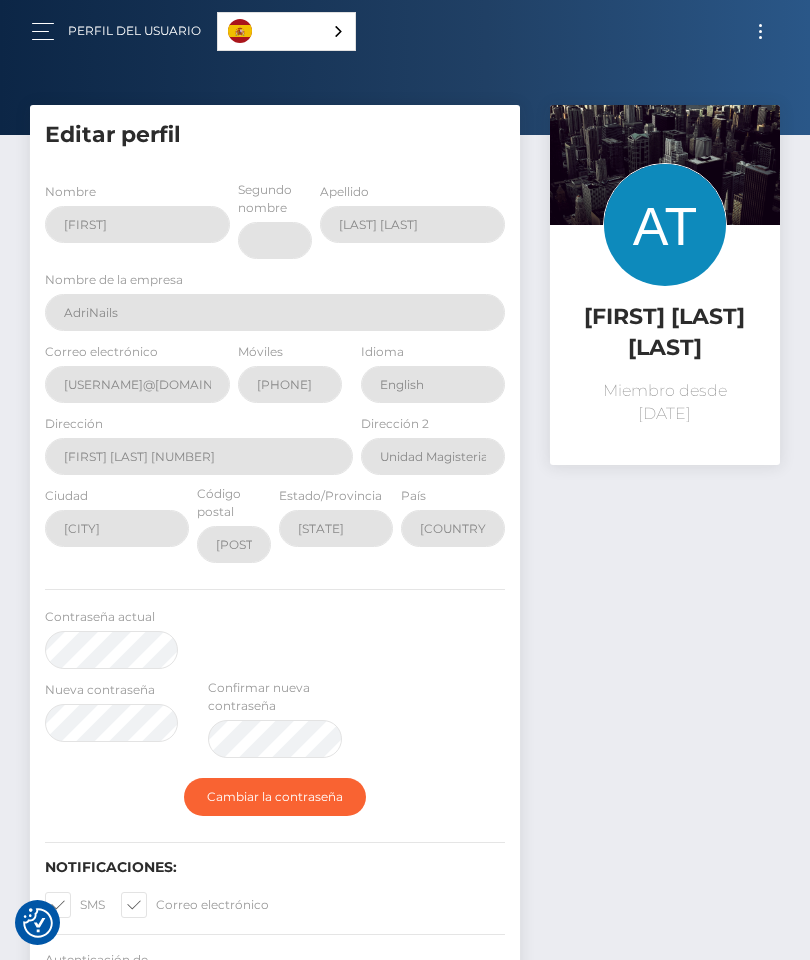 click on "Perfil del usuario" at bounding box center (134, 31) 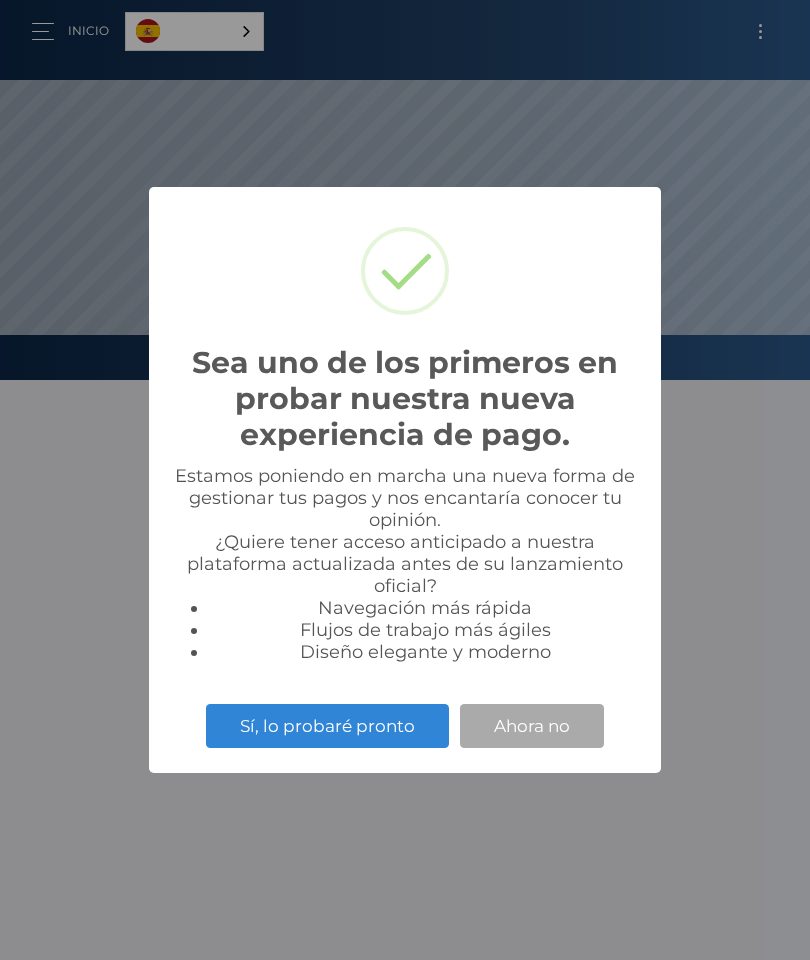 scroll, scrollTop: 0, scrollLeft: 0, axis: both 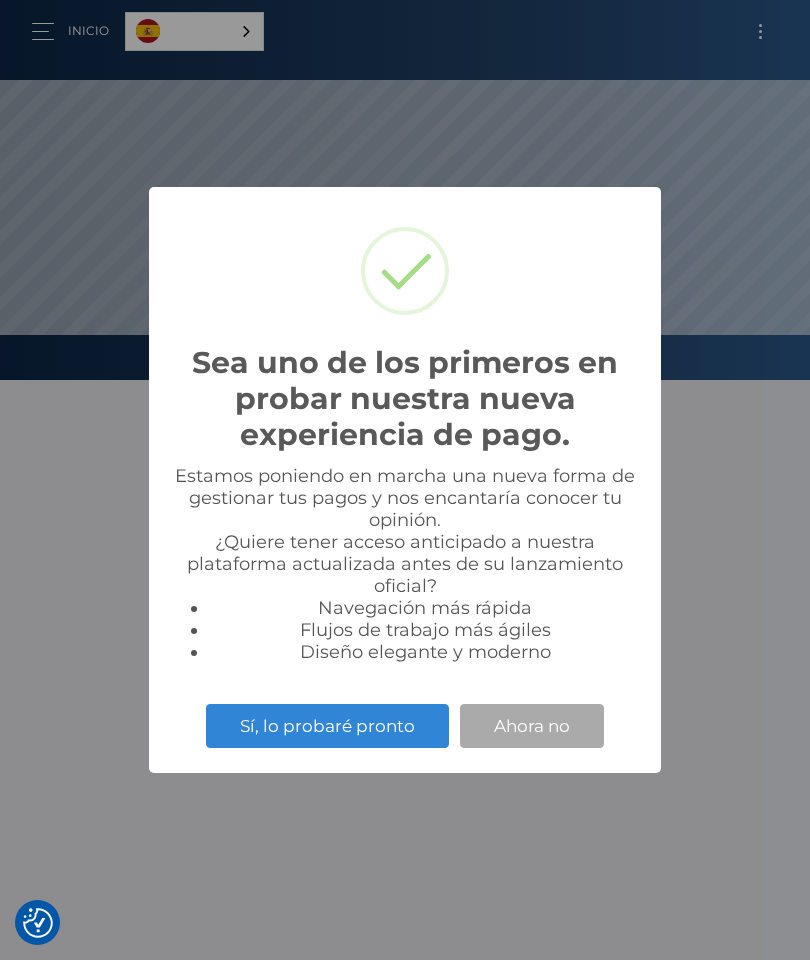 click on "Sea uno de los primeros en probar nuestra nueva experiencia de pago. × Estamos poniendo en marcha una nueva forma de gestionar tus pagos y nos encantaría conocer tu opinión. ¿Quiere tener acceso anticipado a nuestra plataforma actualizada antes de su lanzamiento oficial? Navegación más rápida Flujos de trabajo más ágiles Diseño elegante y moderno Sí, lo probaré pronto Ahora no" at bounding box center (405, 480) 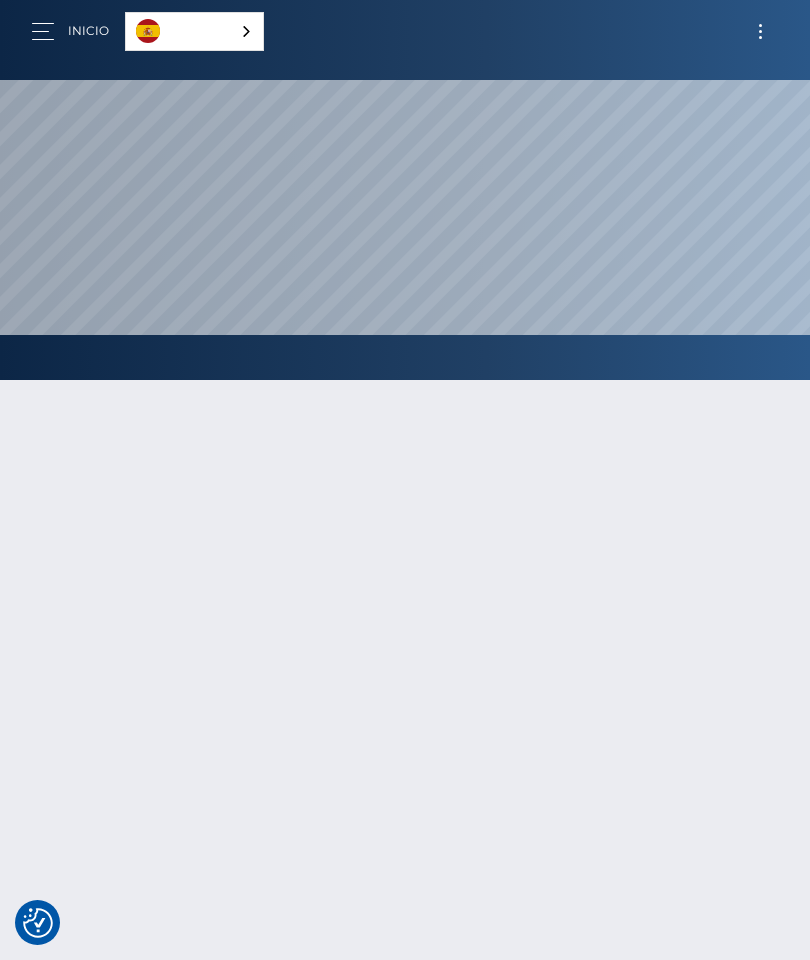 click at bounding box center [760, 31] 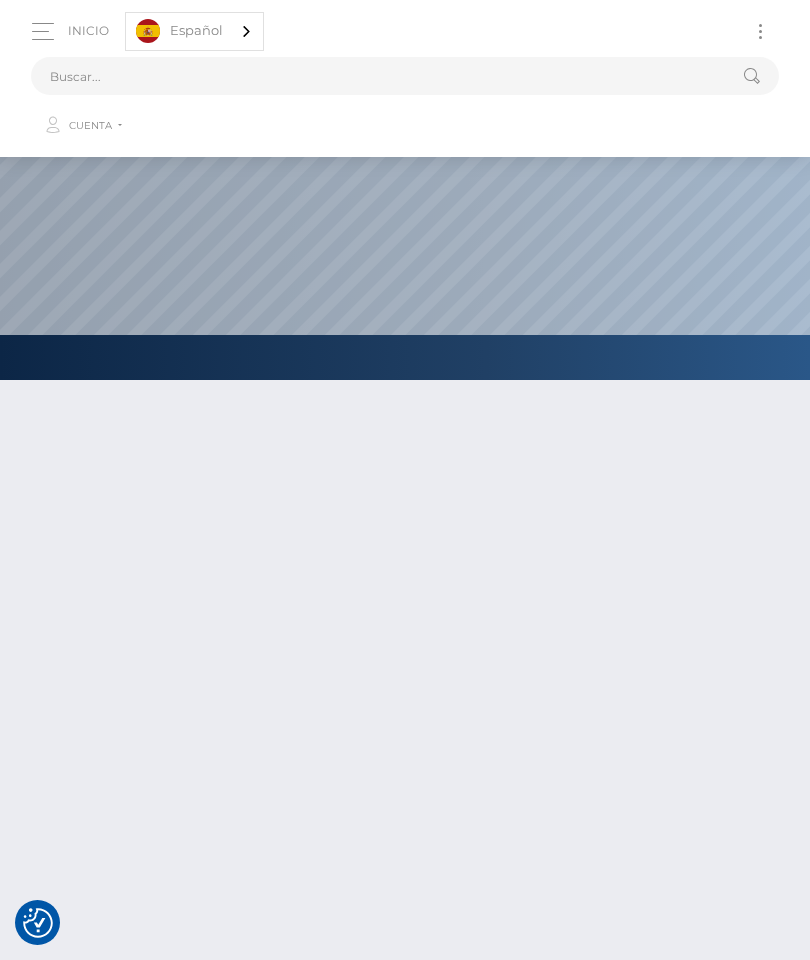click on "Cuenta" at bounding box center (90, 126) 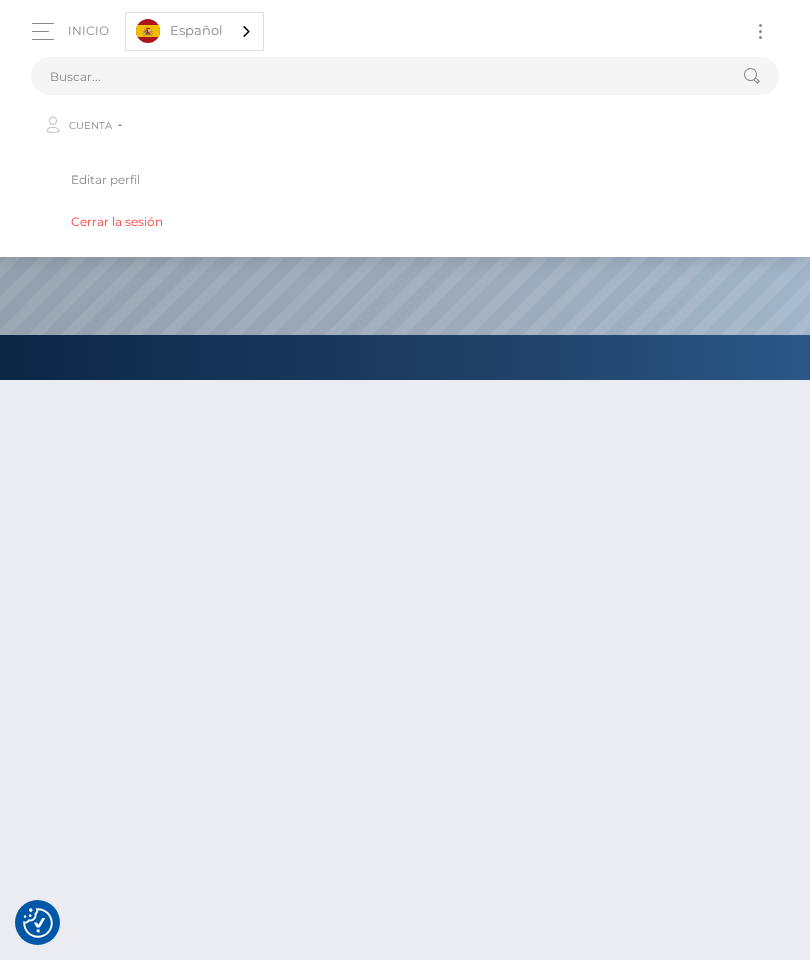 click on "Cerrar la sesión" at bounding box center (405, 221) 